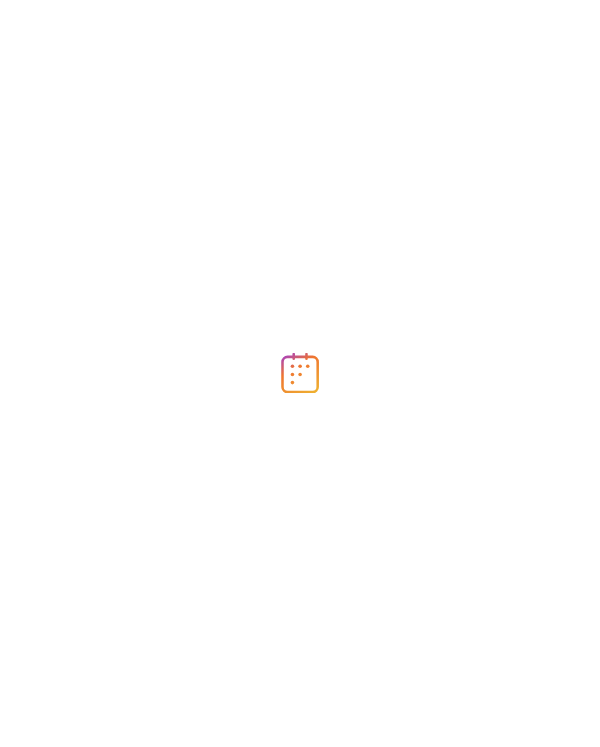 scroll, scrollTop: 0, scrollLeft: 0, axis: both 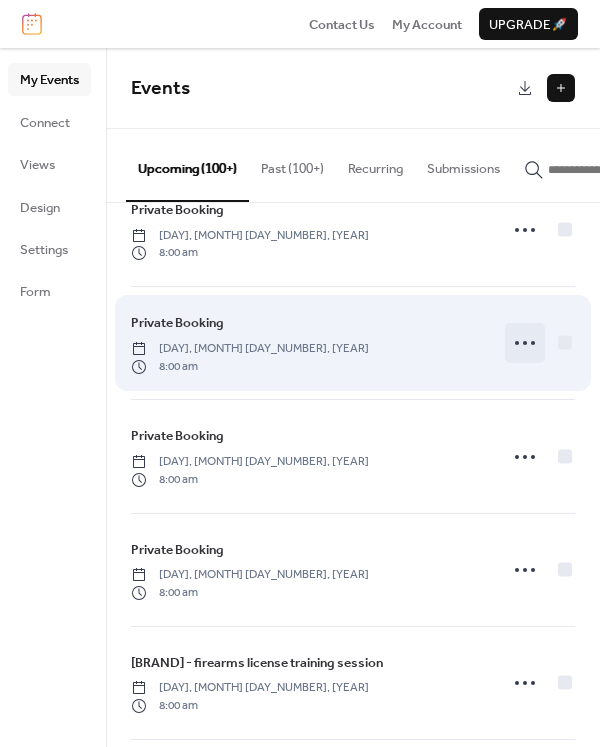 click 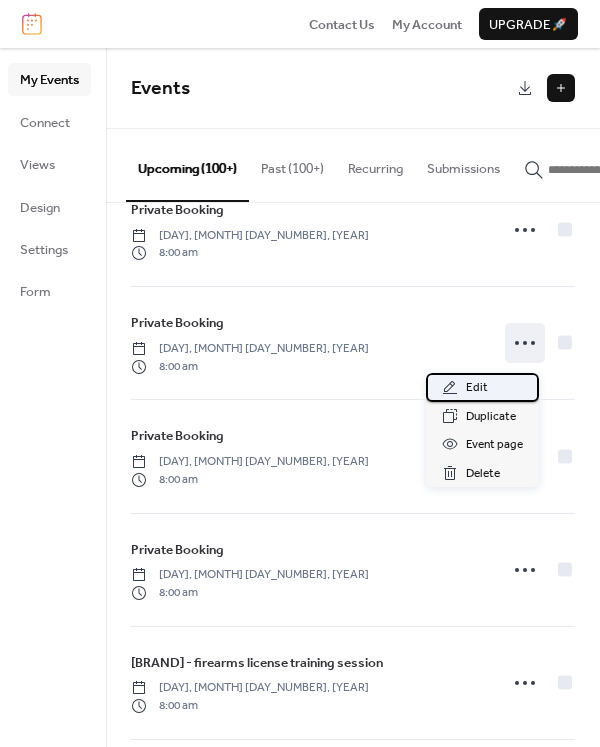 click on "Edit" at bounding box center (477, 388) 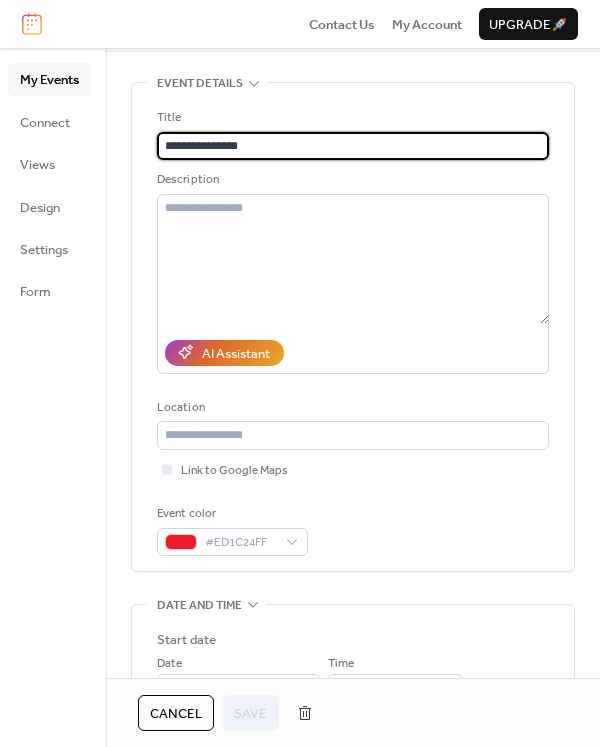 scroll, scrollTop: 400, scrollLeft: 0, axis: vertical 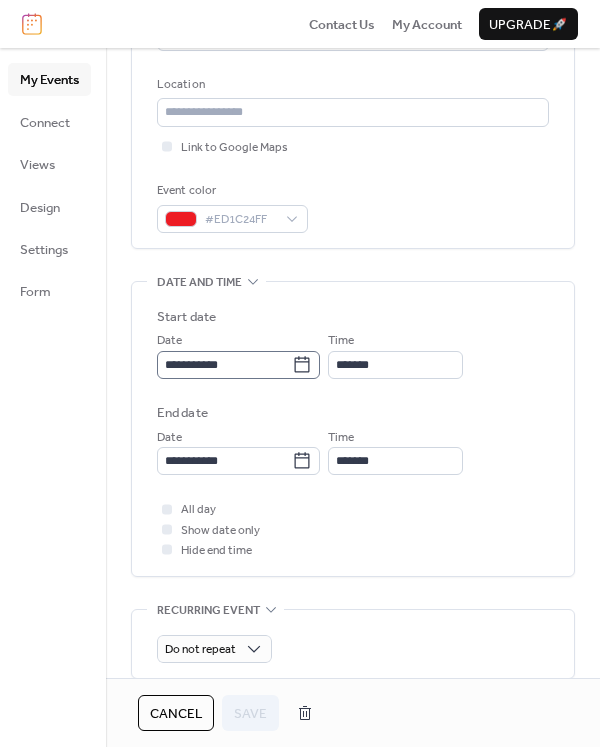 click 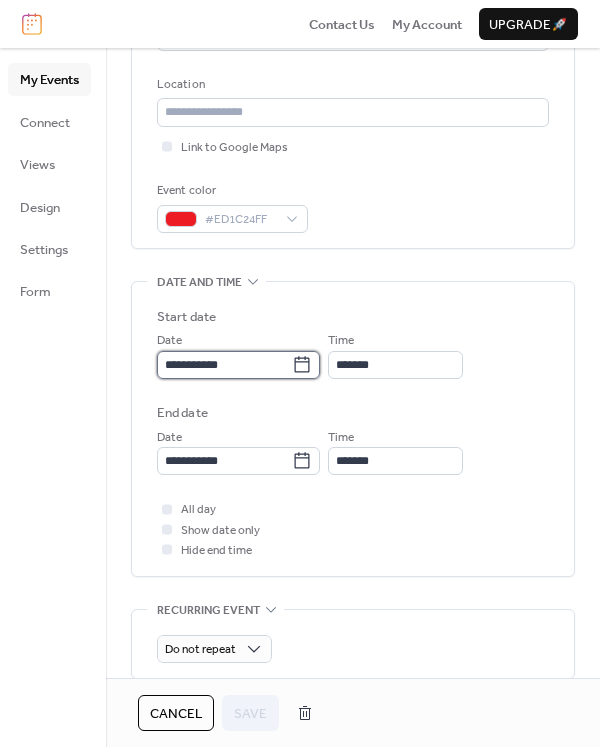 click on "**********" at bounding box center (224, 365) 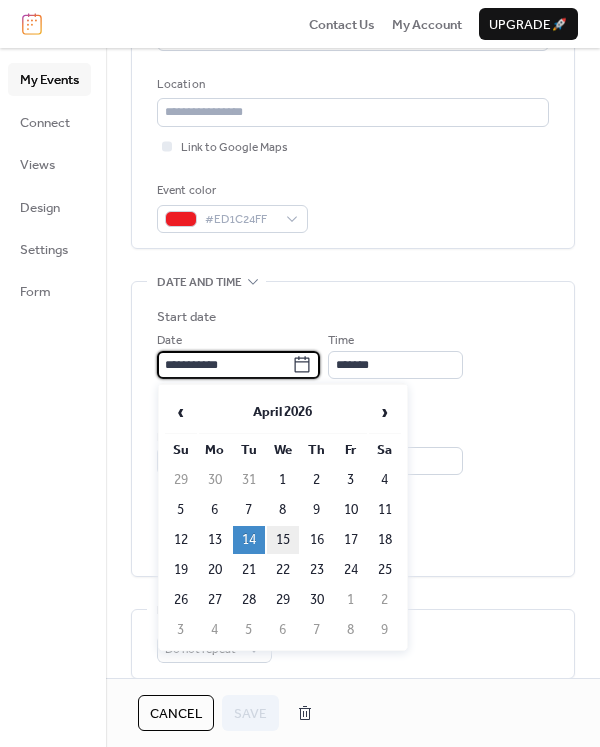 click on "15" at bounding box center [283, 540] 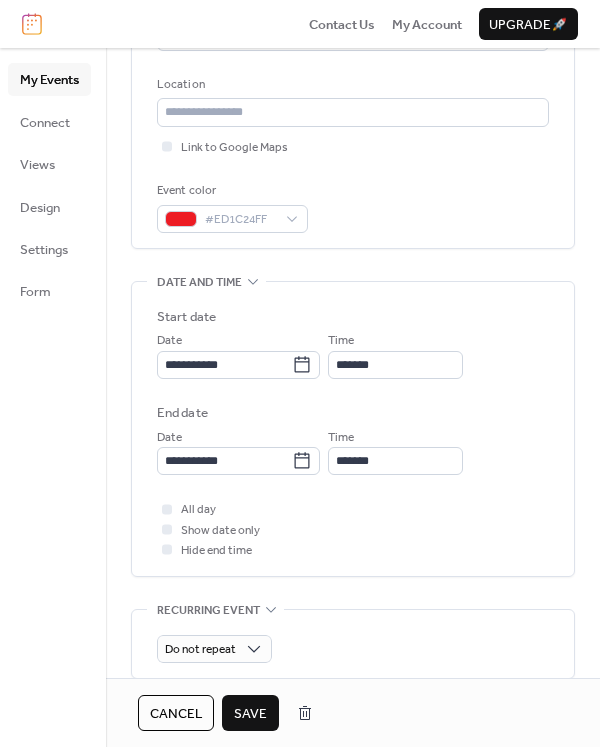 click on "Save" at bounding box center [250, 714] 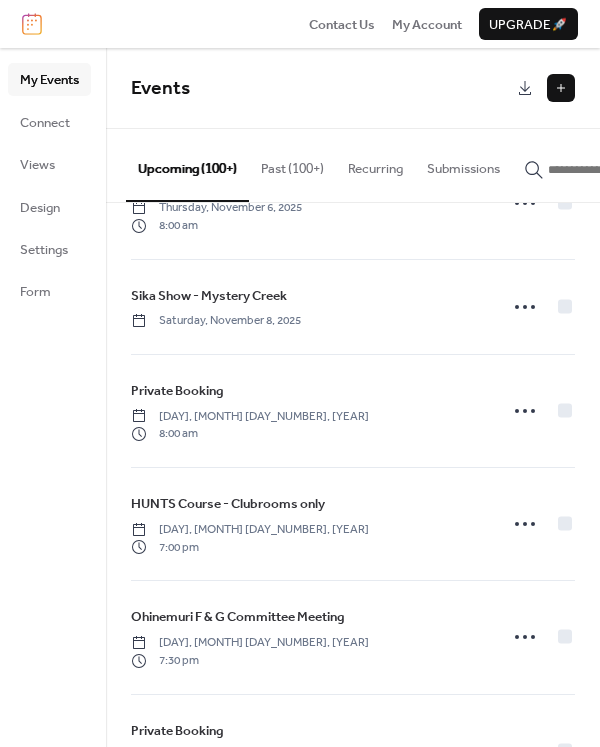 scroll, scrollTop: 6626, scrollLeft: 0, axis: vertical 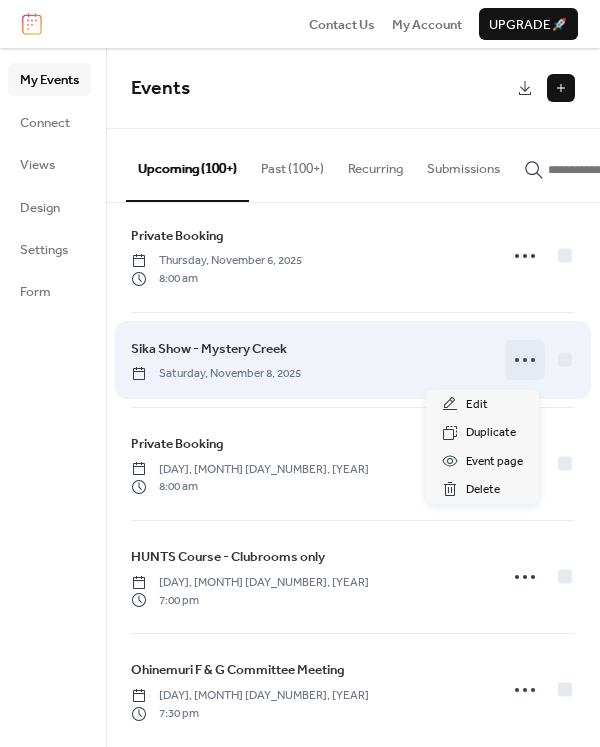click 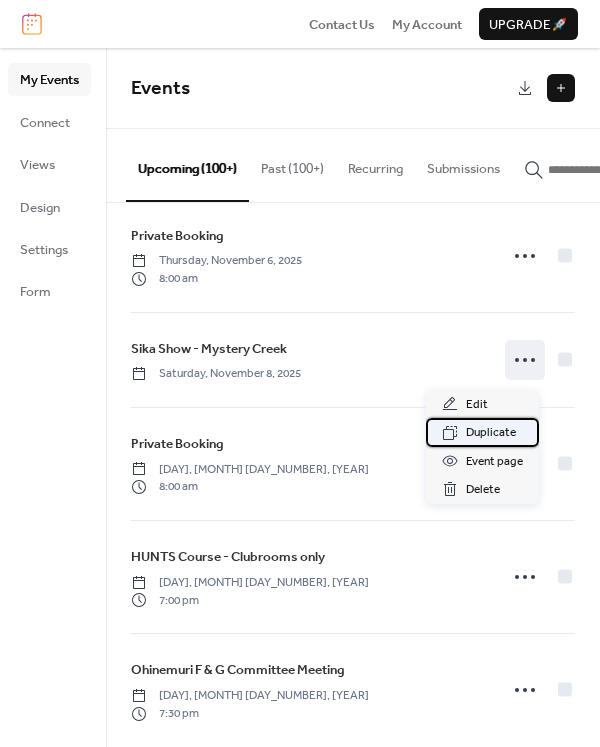click on "Duplicate" at bounding box center (491, 433) 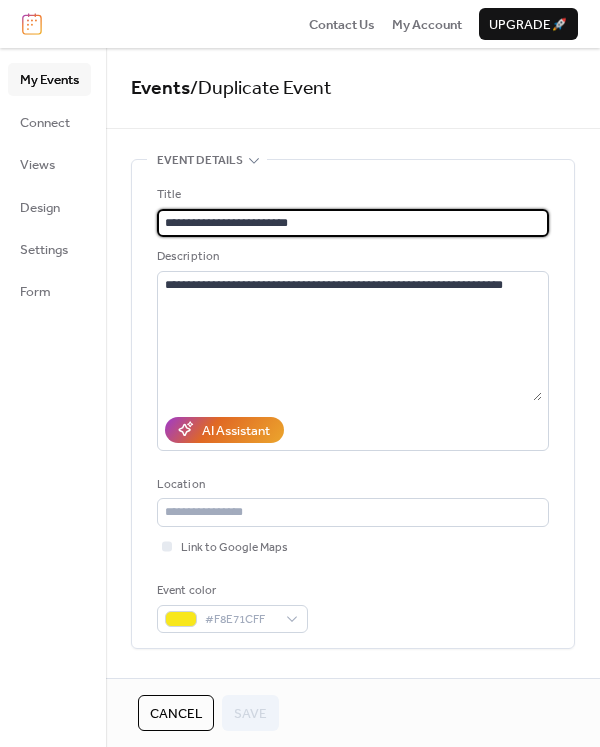 drag, startPoint x: 329, startPoint y: 230, endPoint x: -53, endPoint y: 228, distance: 382.00525 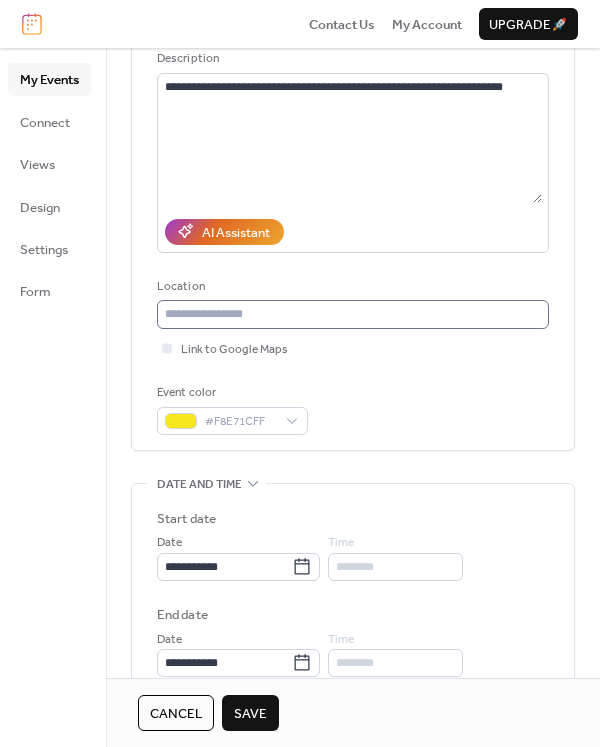 scroll, scrollTop: 200, scrollLeft: 0, axis: vertical 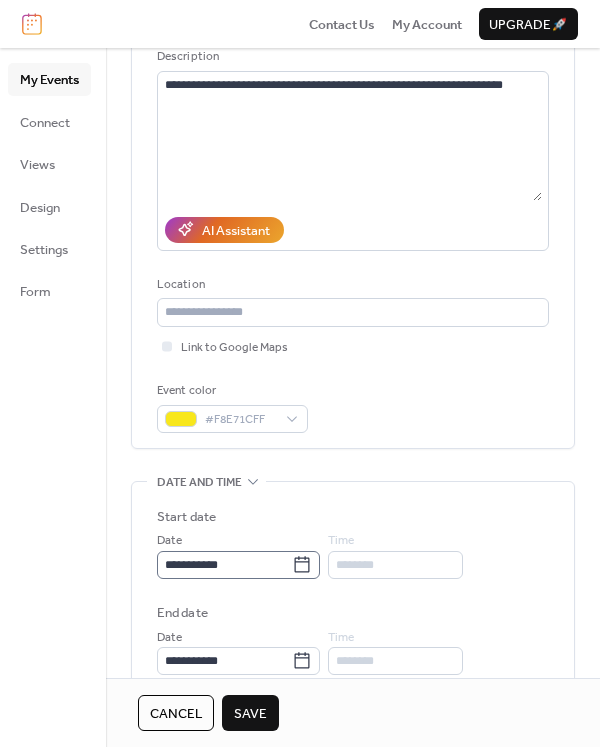 type on "**********" 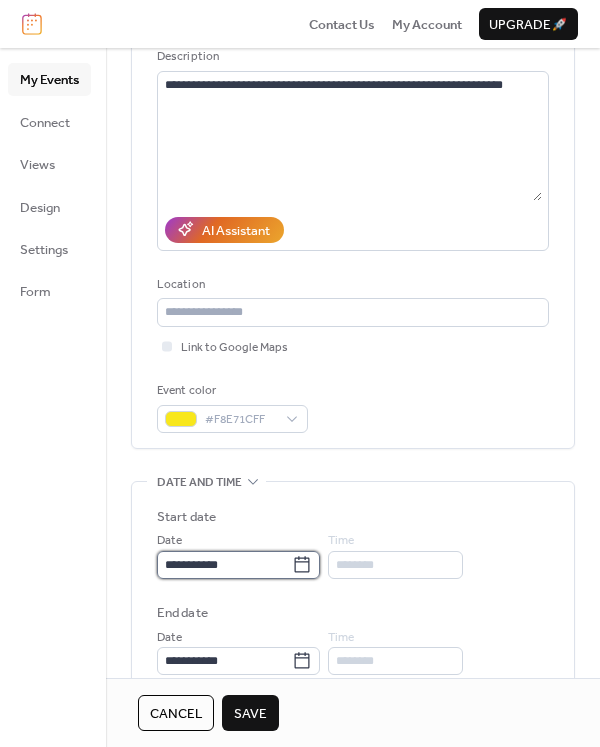 click on "**********" at bounding box center (224, 565) 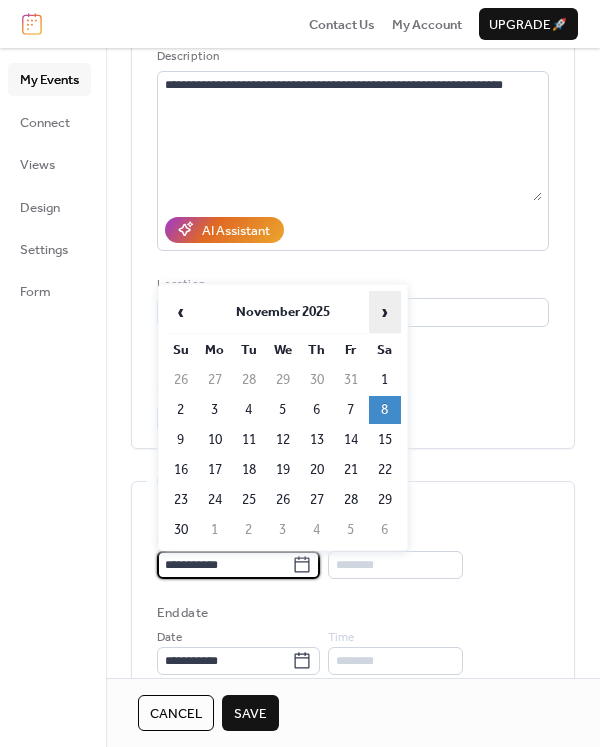 click on "›" at bounding box center (385, 312) 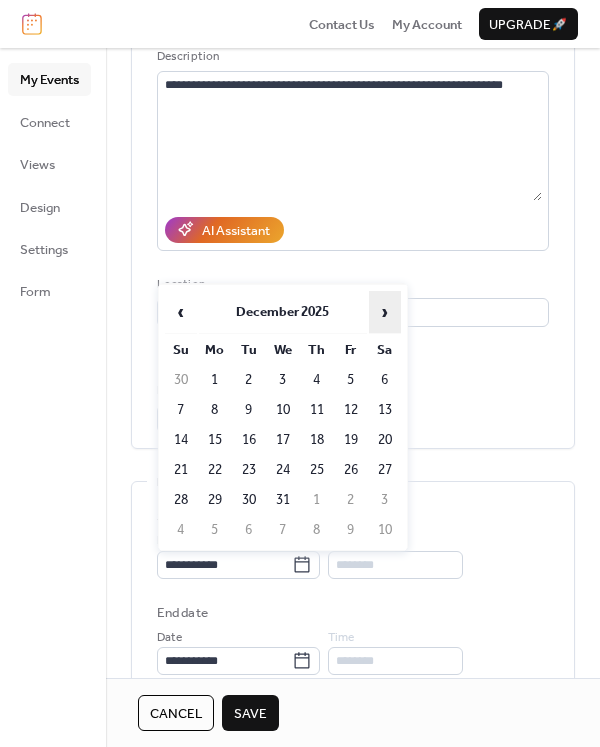 click on "›" at bounding box center [385, 312] 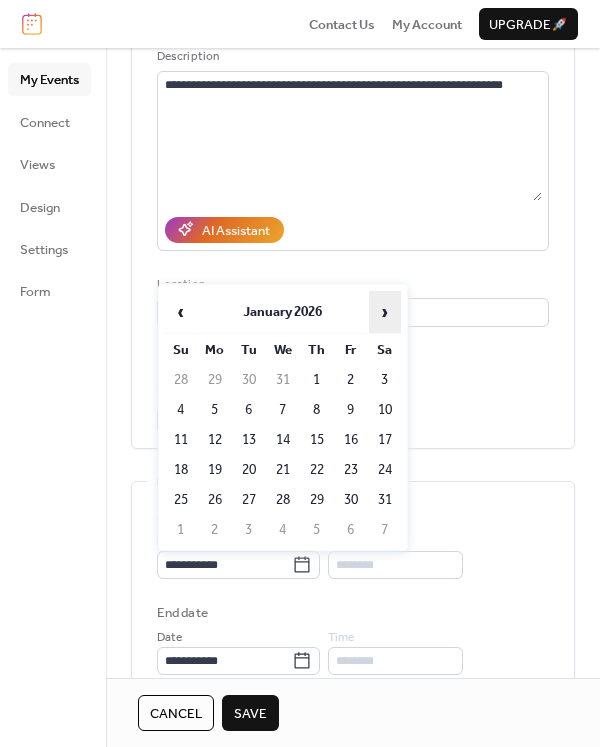 click on "›" at bounding box center [385, 312] 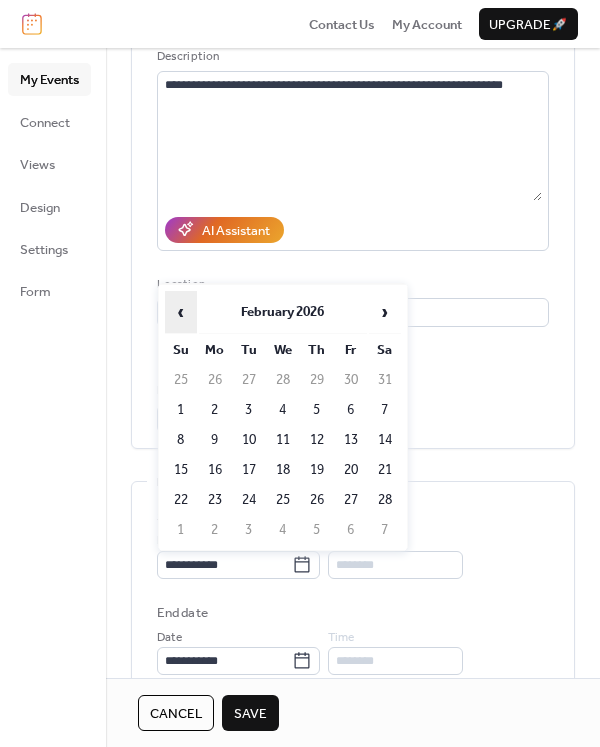 click on "‹" at bounding box center [181, 312] 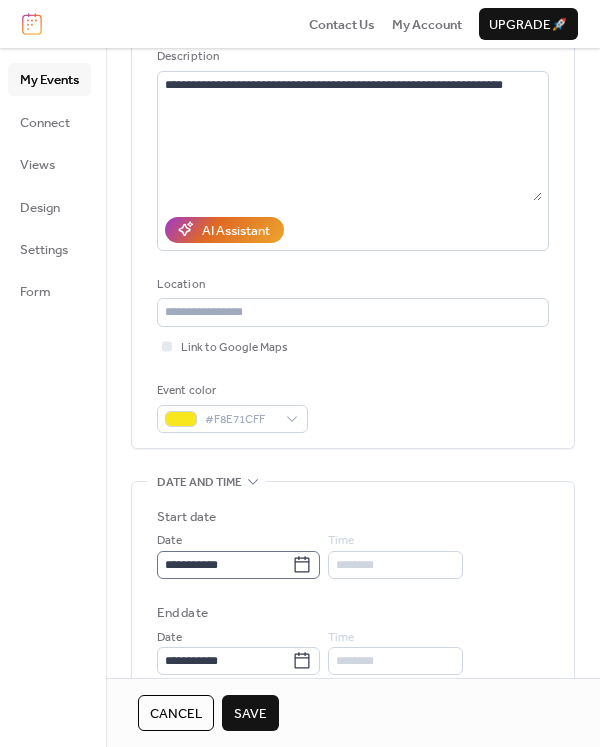 click 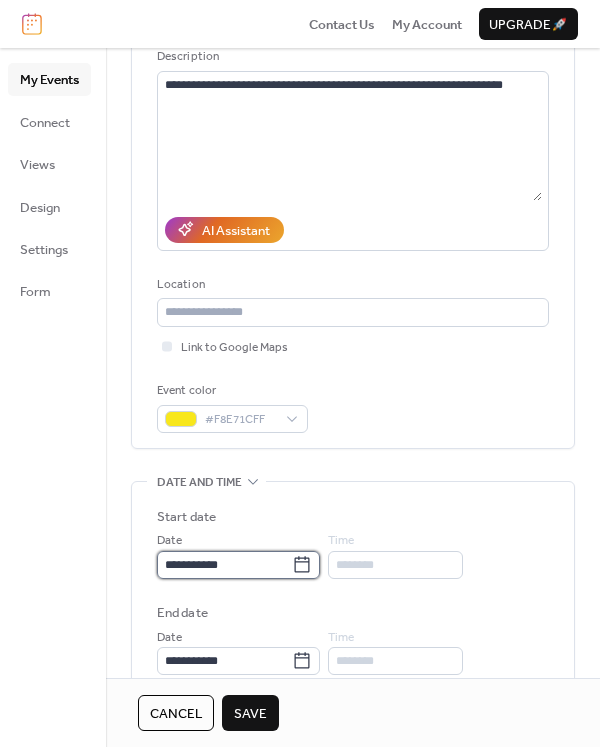 click on "**********" at bounding box center [224, 565] 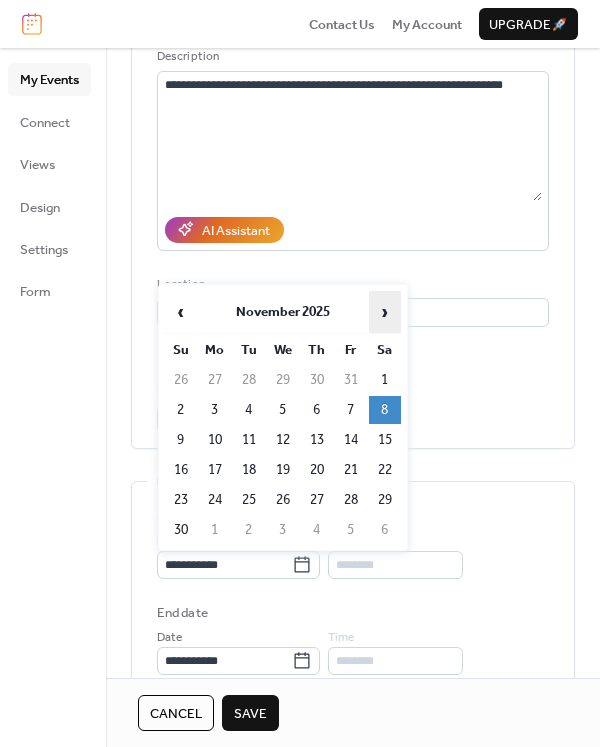 click on "›" at bounding box center (385, 312) 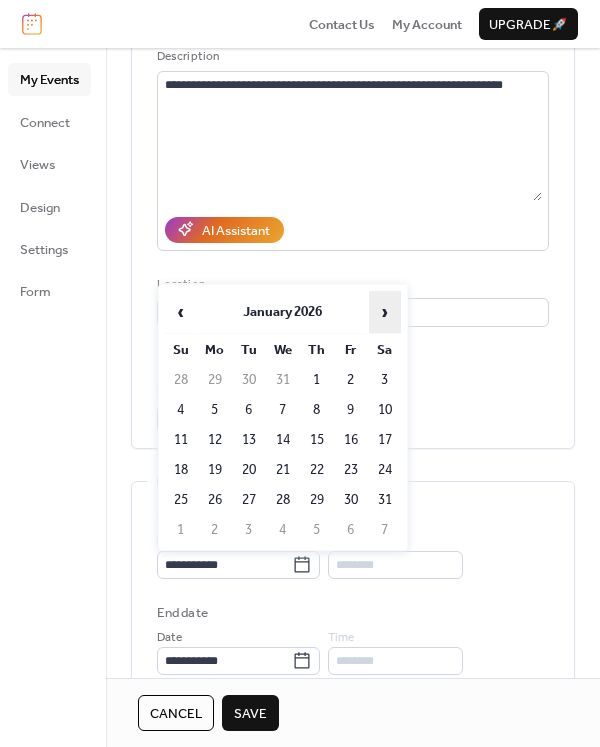 click on "›" at bounding box center (385, 312) 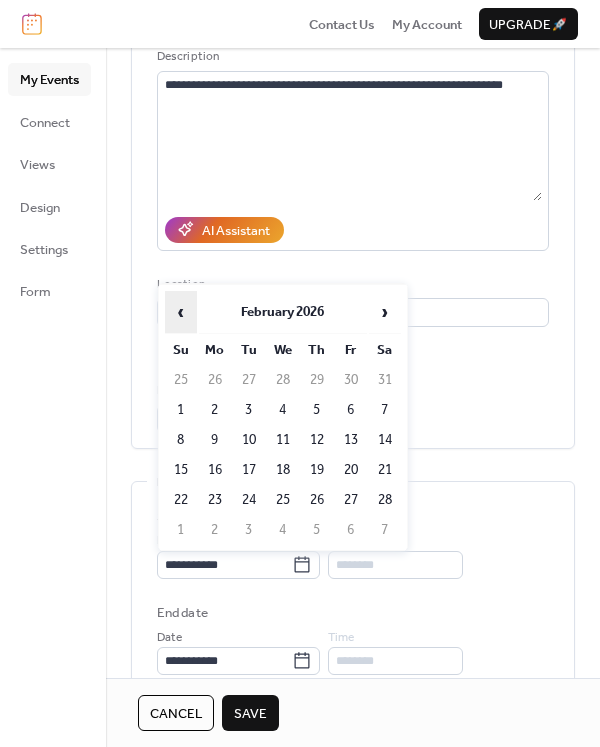 click on "‹" at bounding box center (181, 312) 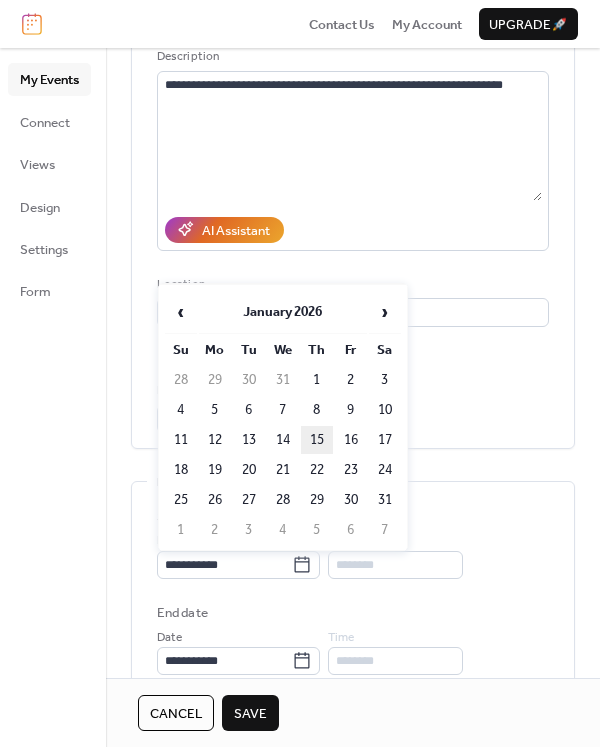 click on "15" at bounding box center [317, 440] 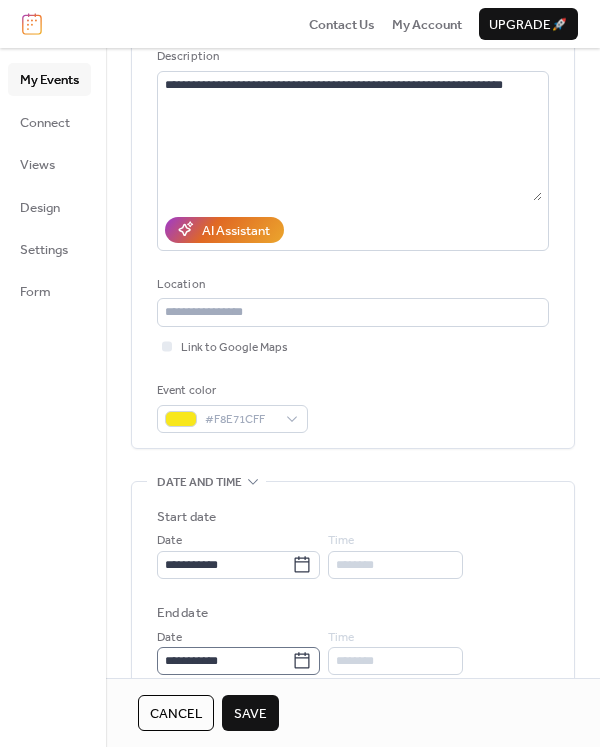 click 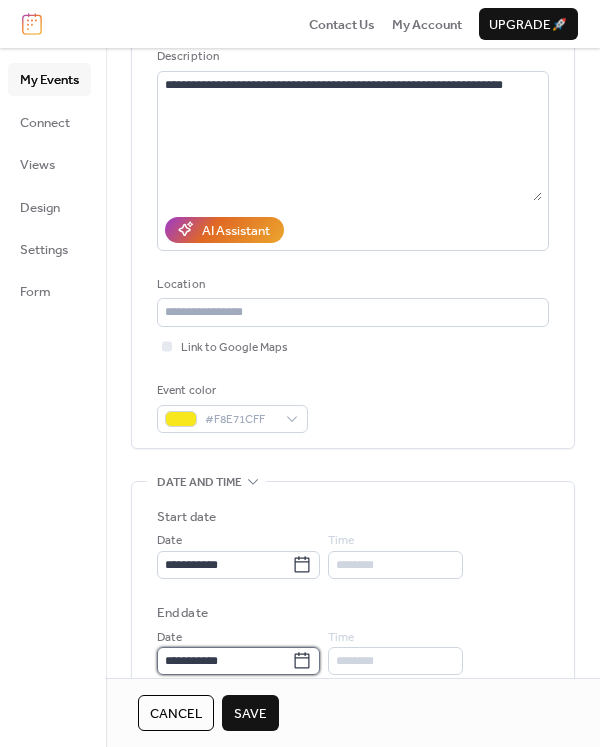 click on "**********" at bounding box center (224, 661) 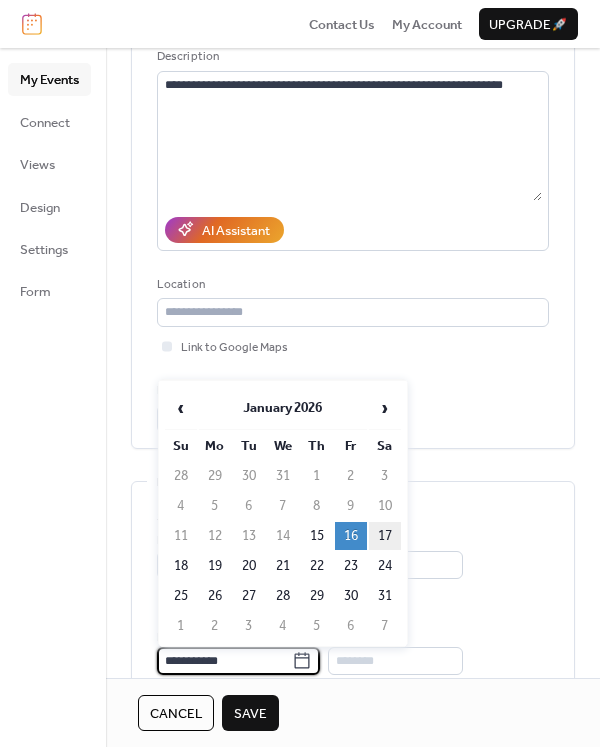 click on "17" at bounding box center (385, 536) 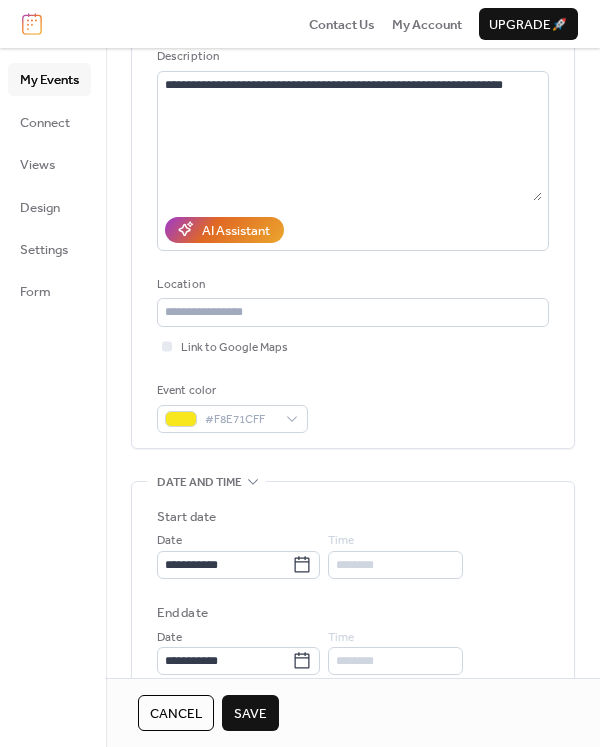 click on "Save" at bounding box center [250, 714] 